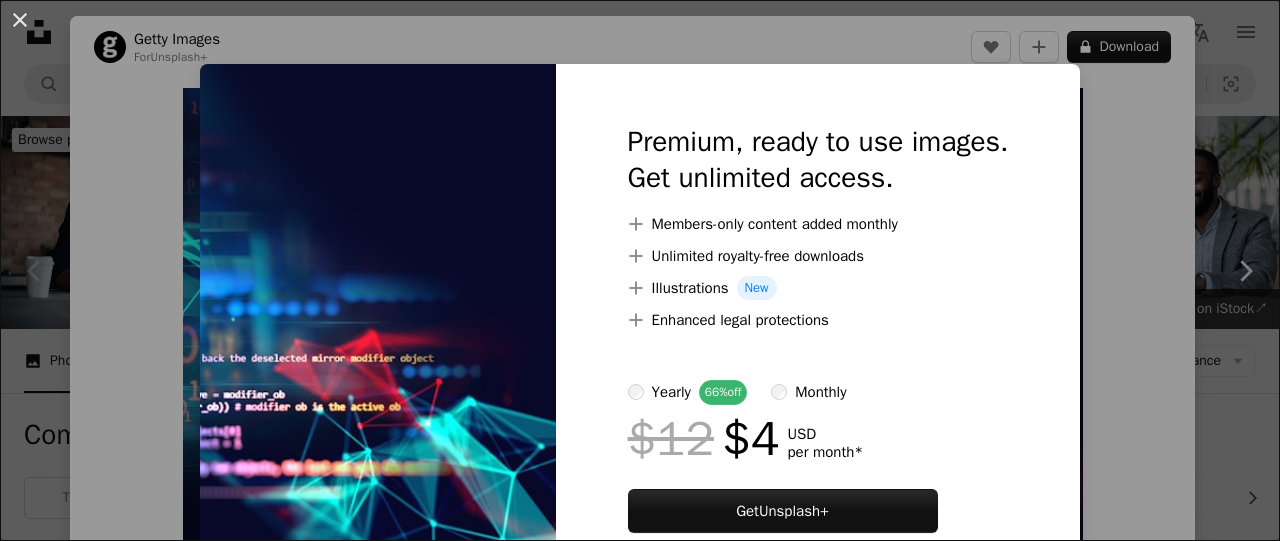 scroll, scrollTop: 400, scrollLeft: 0, axis: vertical 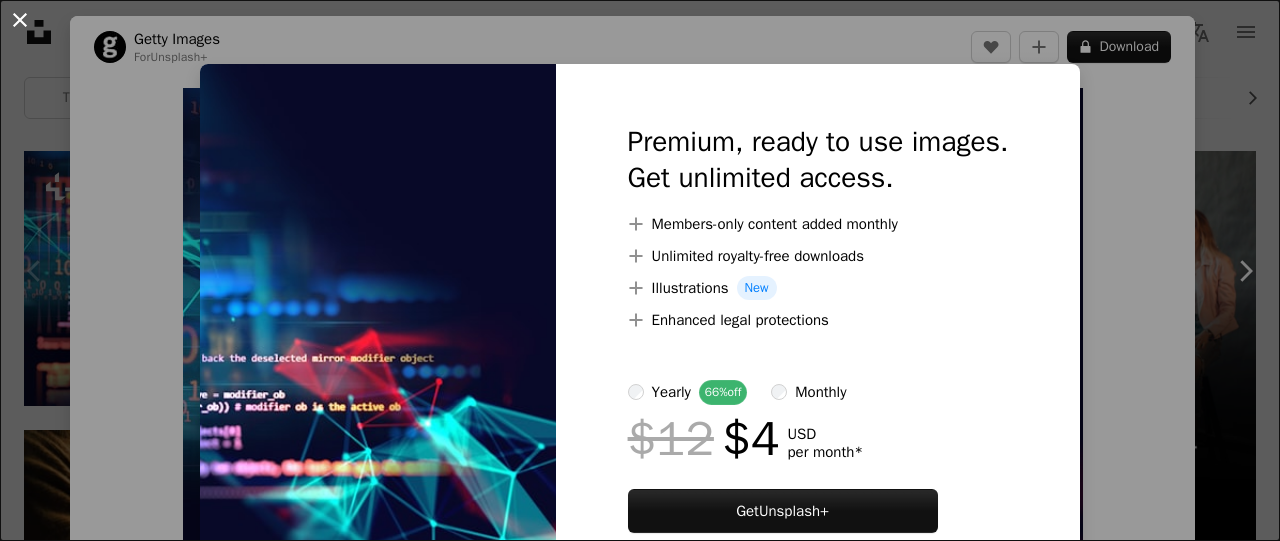click on "An X shape" at bounding box center [20, 20] 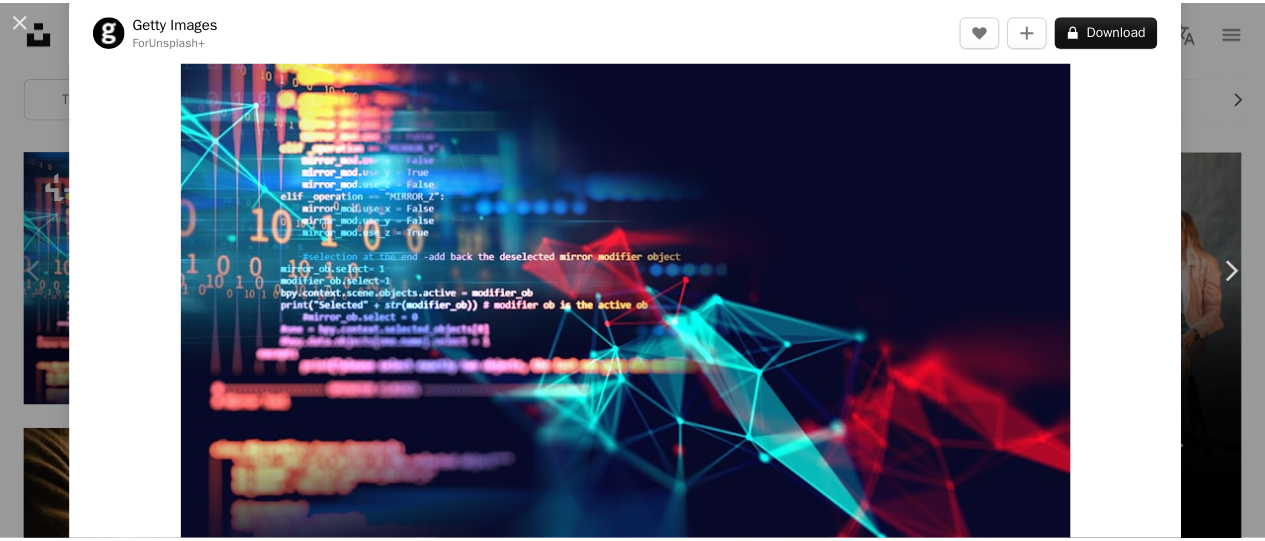 scroll, scrollTop: 500, scrollLeft: 0, axis: vertical 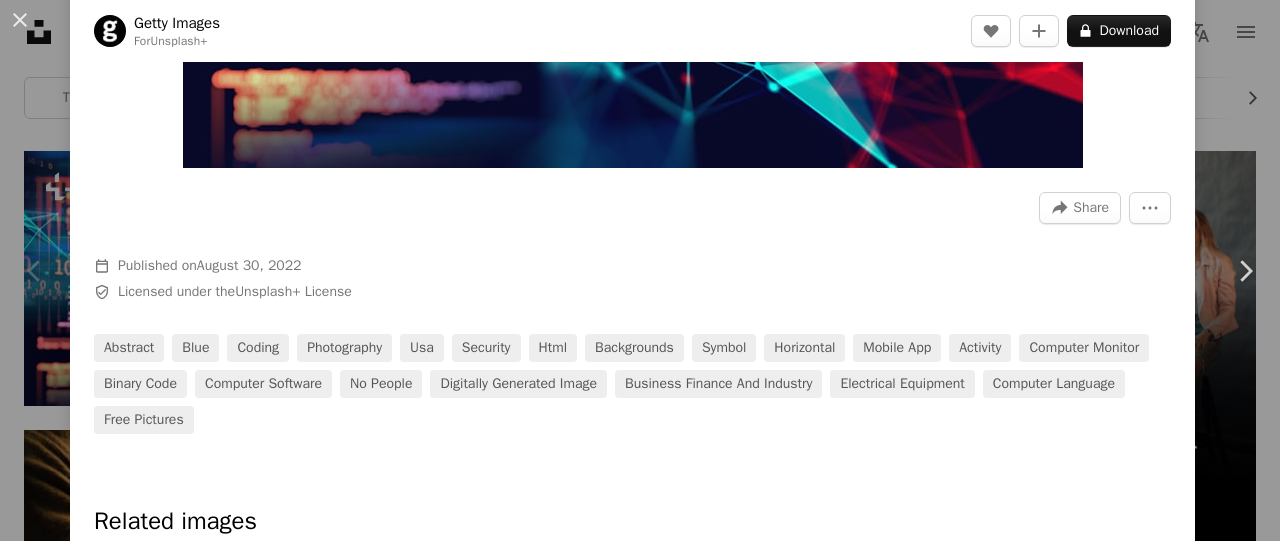 click on "An X shape Chevron left Chevron right Getty Images For  Unsplash+ A heart A plus sign A lock Download Zoom in A forward-right arrow Share More Actions Calendar outlined Published on  August 30, 2022 Safety Licensed under the  Unsplash+ License abstract blue coding photography usa security html backgrounds symbol horizontal mobile app activity computer monitor binary code computer software no people digitally generated image business finance and industry electrical equipment computer language Free pictures Related images Plus sign for Unsplash+ A heart A plus sign Getty Images For  Unsplash+ A lock Download Plus sign for Unsplash+ A heart A plus sign Getty Images For  Unsplash+ A lock Download Plus sign for Unsplash+ A heart A plus sign Getty Images For  Unsplash+ A lock Download Plus sign for Unsplash+ A heart A plus sign Getty Images For  Unsplash+ A lock Download Plus sign for Unsplash+ A heart A plus sign Getty Images" at bounding box center [640, 270] 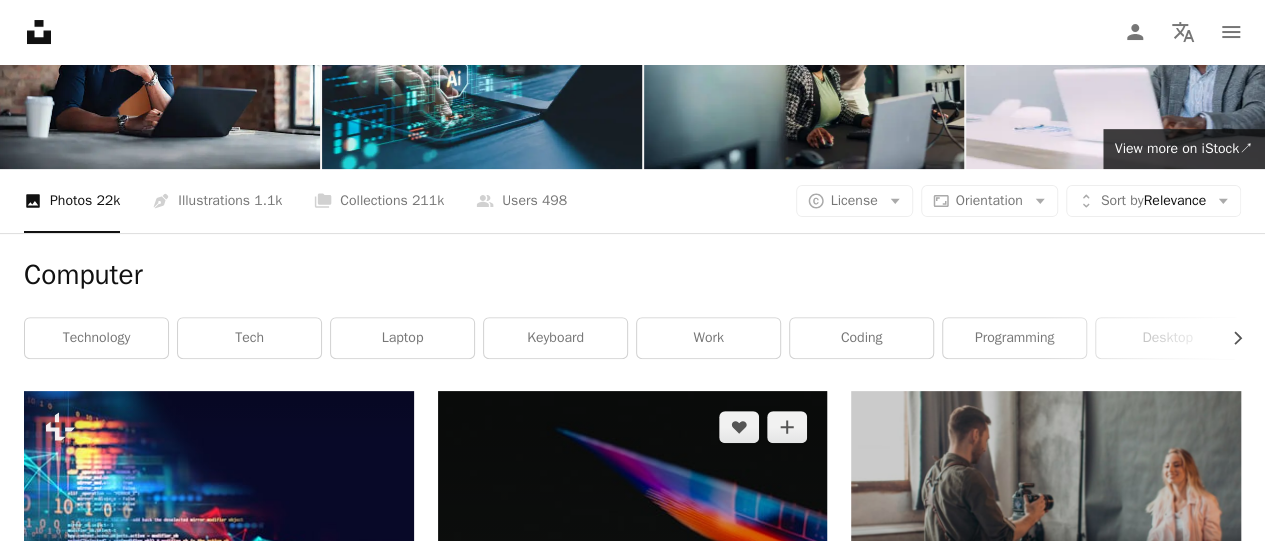 scroll, scrollTop: 0, scrollLeft: 0, axis: both 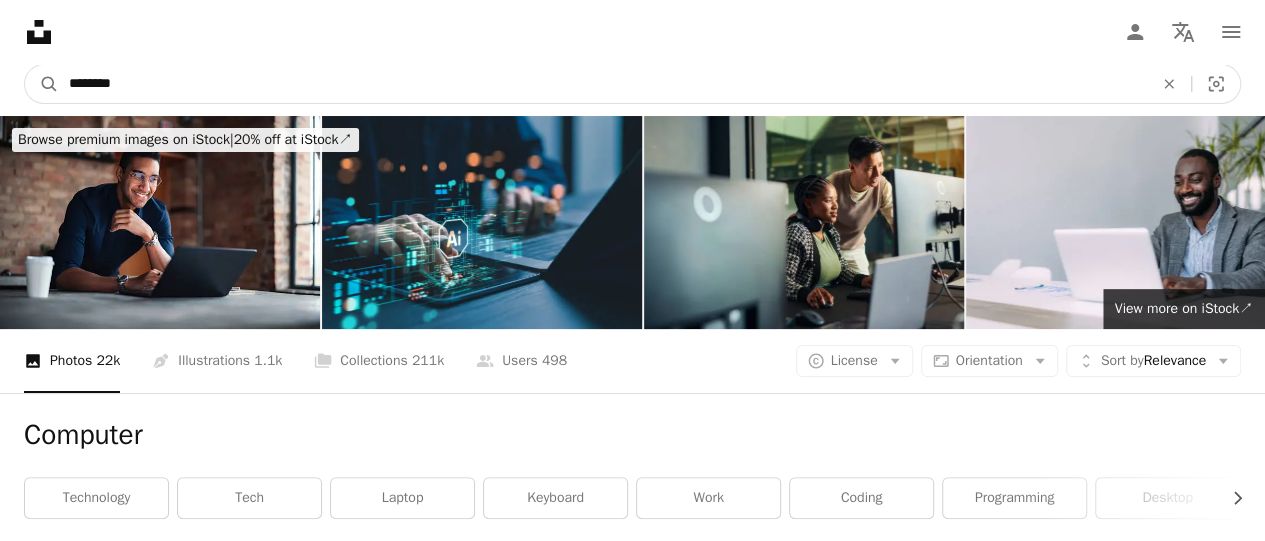 click on "********" at bounding box center [603, 84] 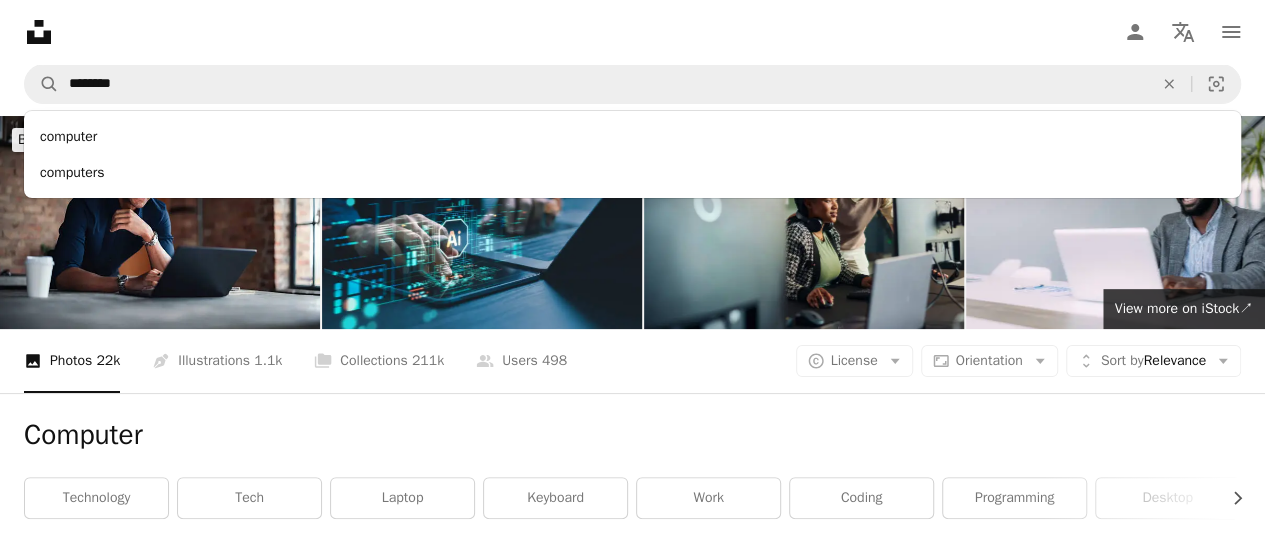 click on "A magnifying glass ******** computer computers An X shape Visual search Get Unsplash+ Log in Submit an image" at bounding box center (632, 84) 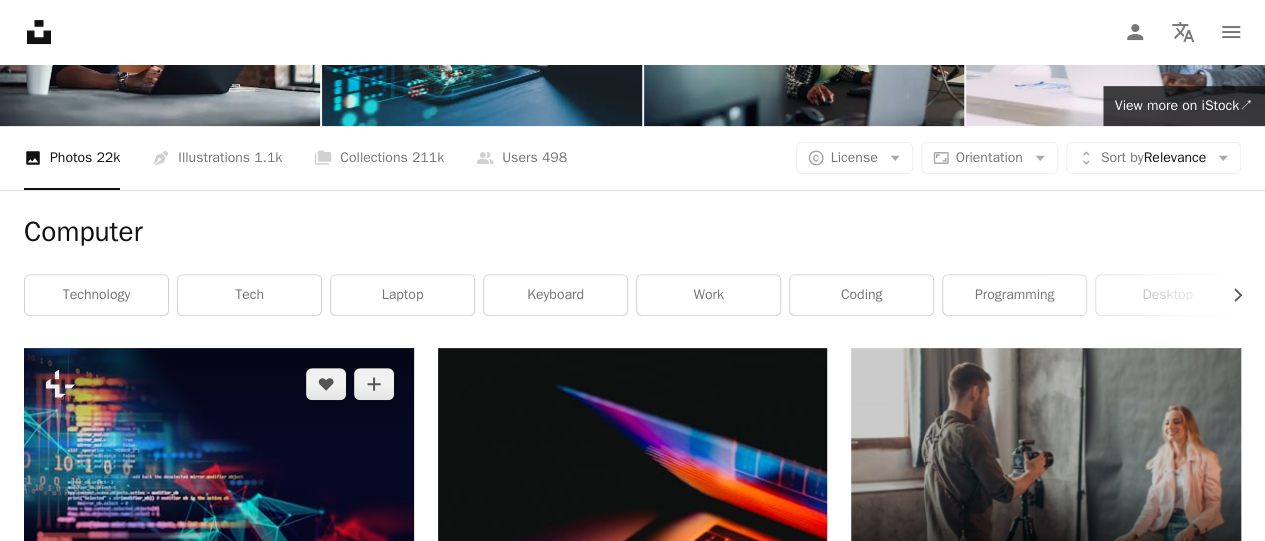 scroll, scrollTop: 200, scrollLeft: 0, axis: vertical 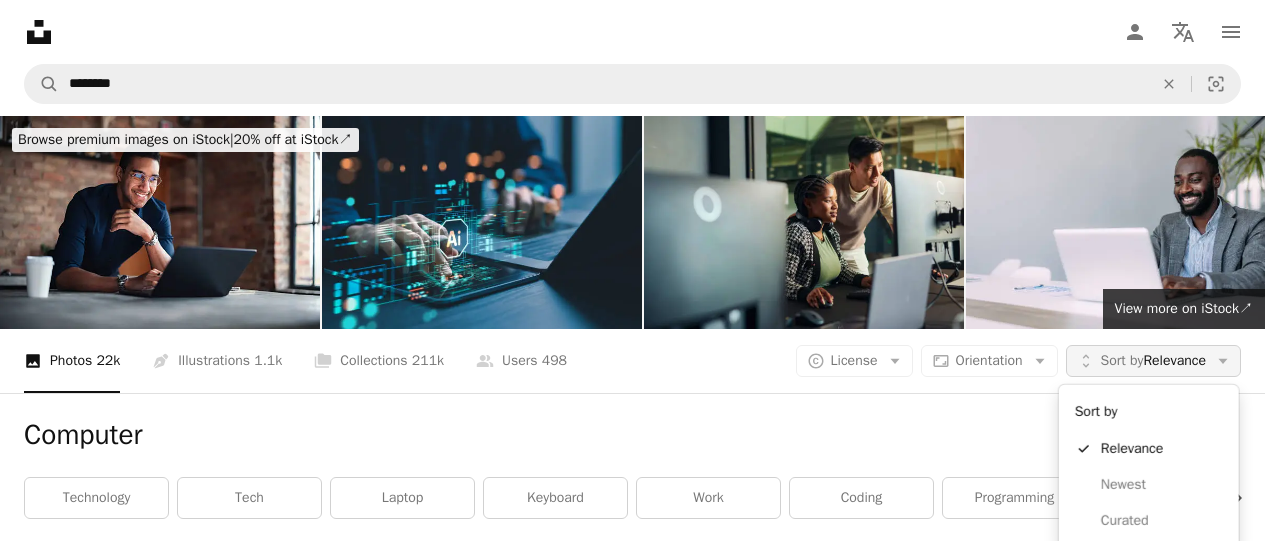 click on "Unfold Sort by  Relevance Arrow down" at bounding box center (1153, 361) 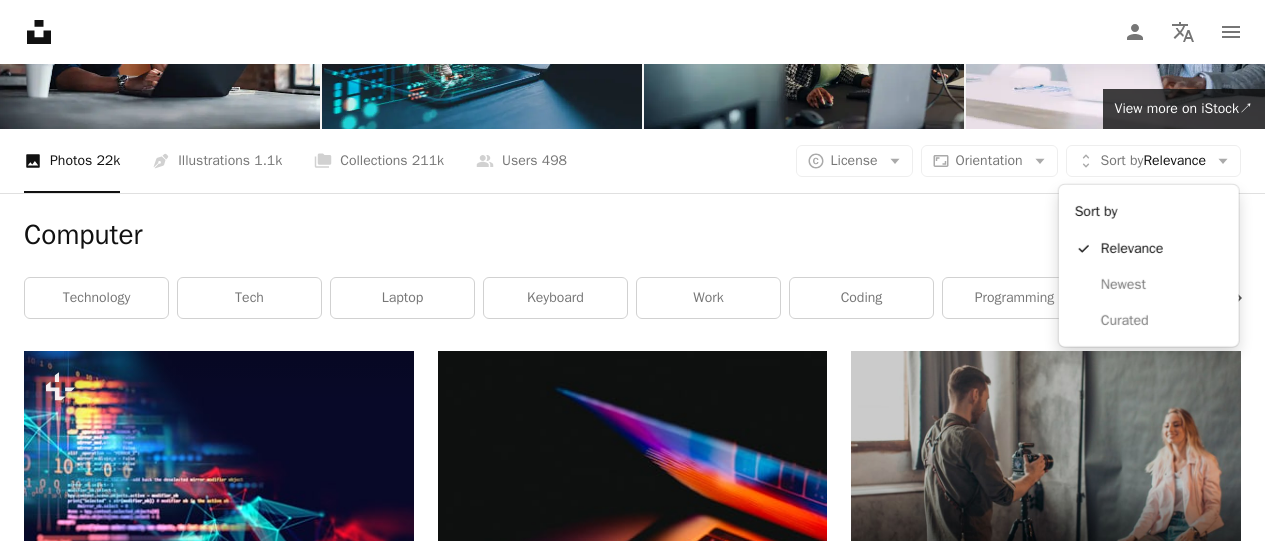 click on "Unsplash logo Unsplash Home A photo Pen Tool A compass A stack of folders Download Person Localization icon navigation menu A magnifying glass ******** An X shape Visual search Get Unsplash+ Log in Submit an image Browse premium images on iStock  |  20% off at iStock  ↗ Browse premium images on iStock 20% off at iStock  ↗ View more  ↗ View more on iStock  ↗ A photo Photos   22k Pen Tool Illustrations   1.1k A stack of folders Collections   211k A group of people Users   498 A copyright icon © License Arrow down Aspect ratio Orientation Arrow down Unfold Sort by  Relevance Arrow down Filters Filters Computer Chevron right technology tech laptop keyboard work coding programming desktop old computer code computer screen working Plus sign for Unsplash+ A heart A plus sign Getty Images For  Unsplash+ A lock Download A heart A plus sign [NAME] Arrow pointing down A heart A plus sign [NAME] Available for hire A checkmark inside of a circle Arrow pointing down Plus sign for Unsplash+" at bounding box center [632, 270] 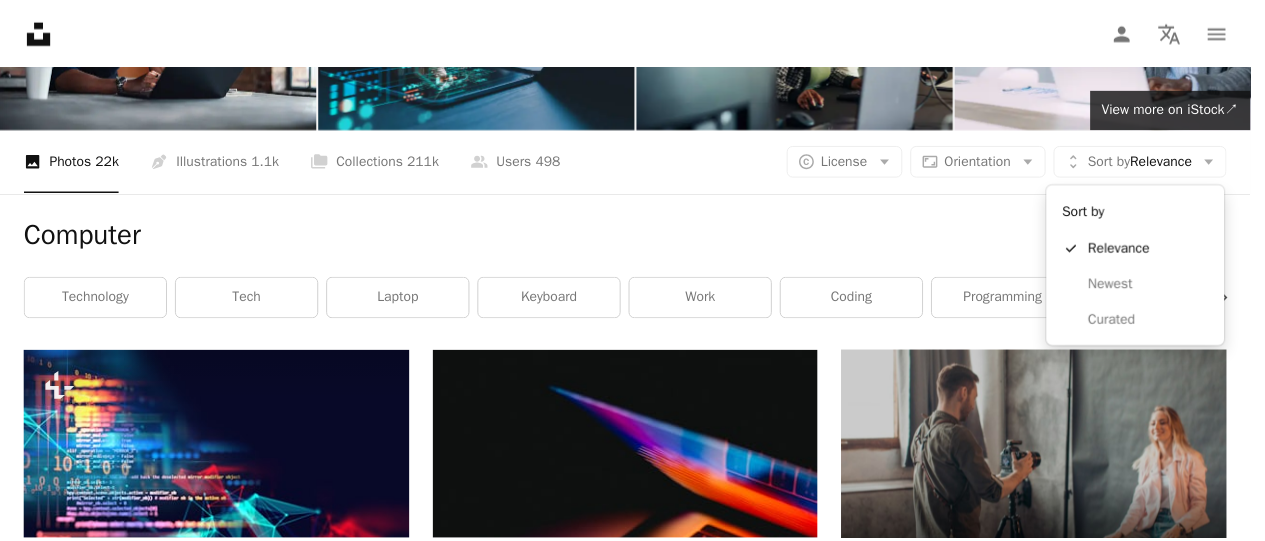 scroll, scrollTop: 200, scrollLeft: 0, axis: vertical 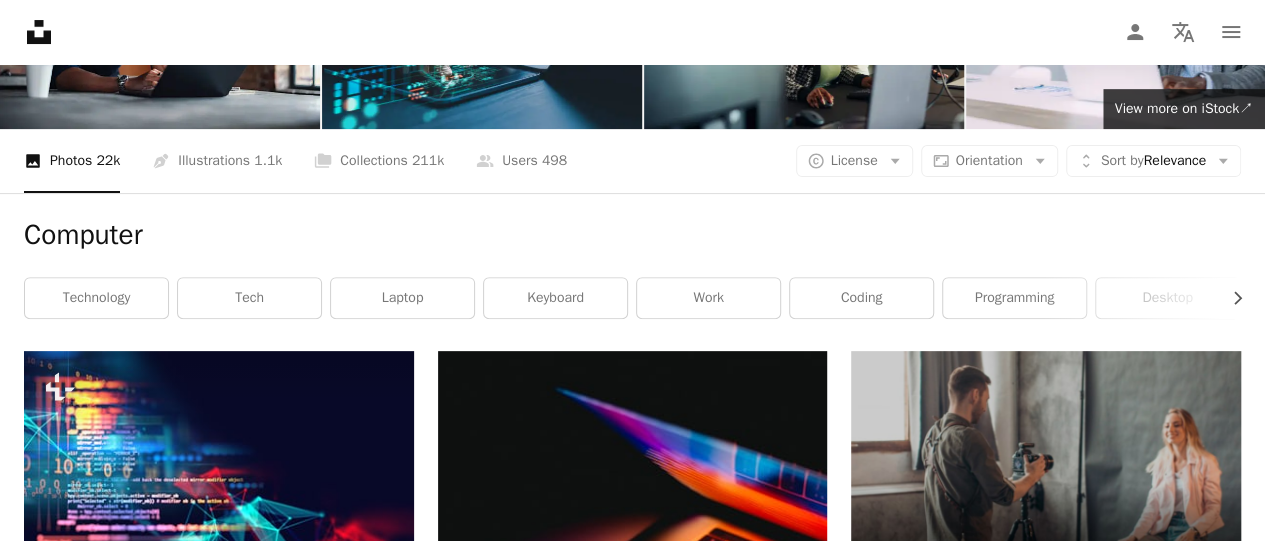 click at bounding box center [1046, 1018] 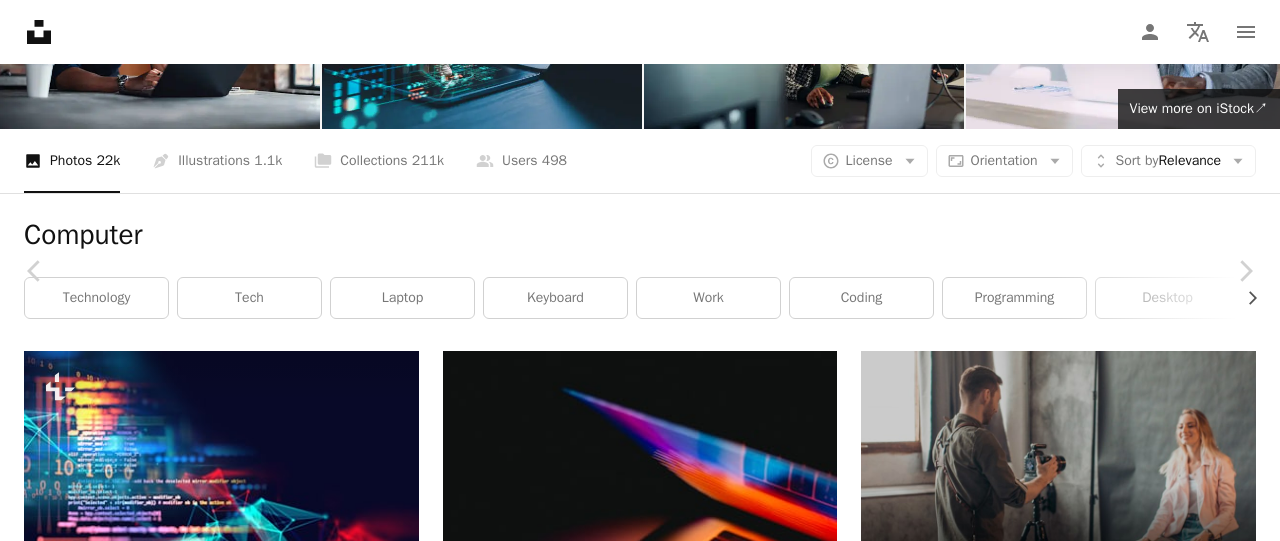 click 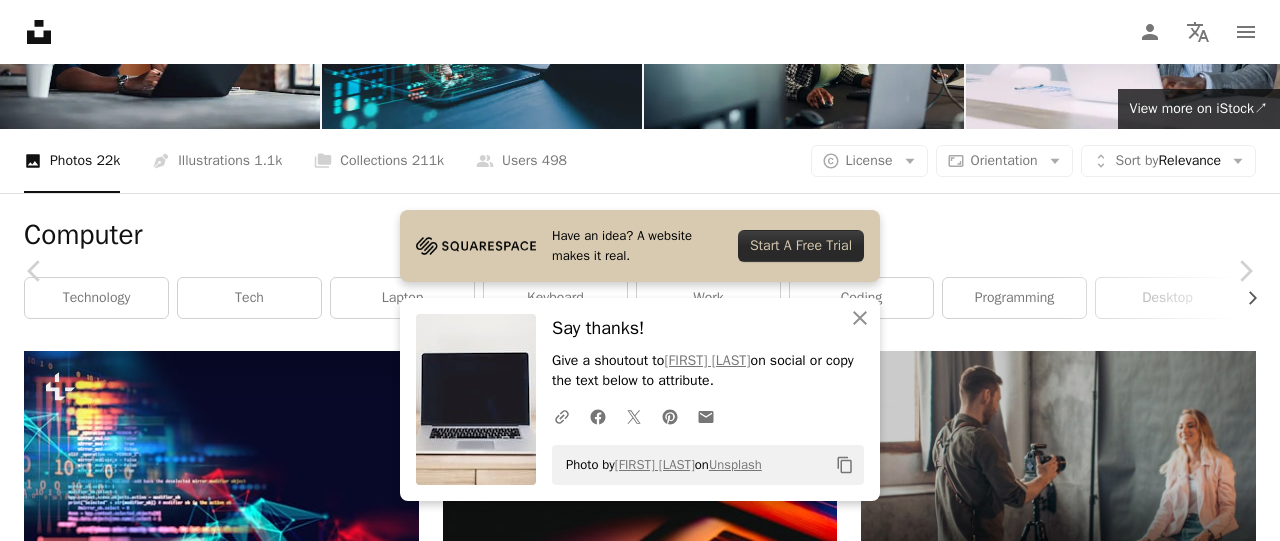 click on "An X shape Chevron left Chevron right Have an idea? A website makes it real. Start A Free Trial An X shape Close Say thanks! Give a shoutout to  [NAME]  on social or copy the text below to attribute. A URL sharing icon (chains) Facebook icon X (formerly Twitter) icon Pinterest icon An envelope Photo by  [NAME]  on  Unsplash
Copy content [NAME] Available for hire A checkmark inside of a circle A heart A plus sign Download free Chevron down Zoom in Views 100,666,080 Downloads 968,368 Featured in Photos ,  Business & Work A forward-right arrow Share Info icon Info More Actions Ugmonk A map marker [CITY], [COUNTRY] Calendar outlined Published on  [DATE] Camera Canon, EOS 6D Safety Free to use under the  Unsplash License technology computer laptop tech work plant apple table minimal planet desk Creative Images macbook workspace minimalism modern decor succulent macbook pro decoration Public domain images Browse premium related images on iStock  |  Save 20% with code UNSPLASH20  ↗" at bounding box center [640, 4409] 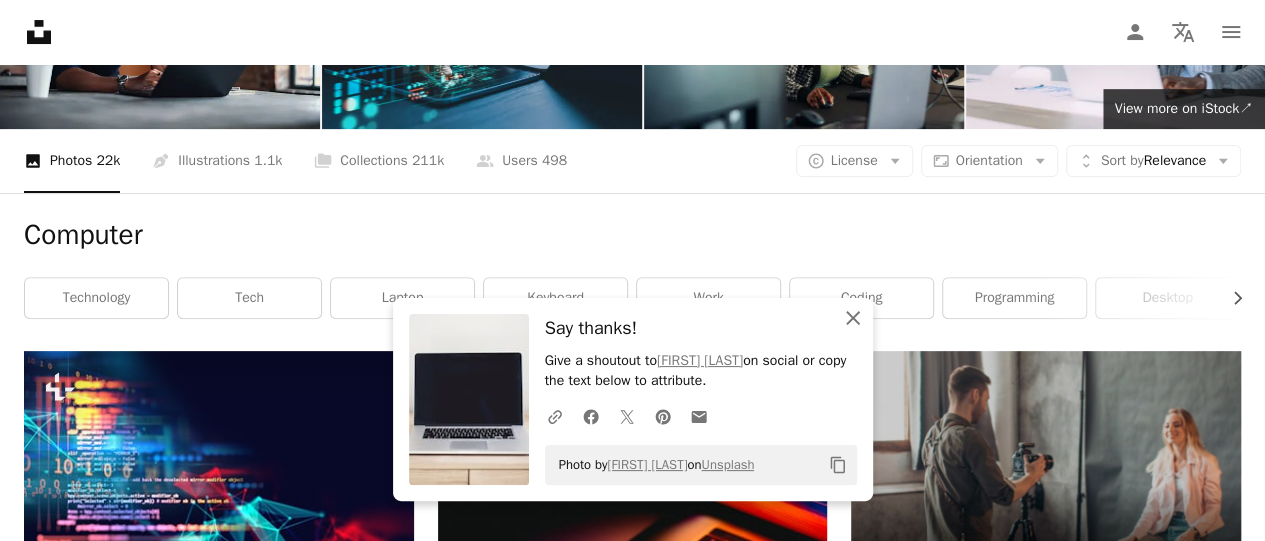 click on "An X shape" 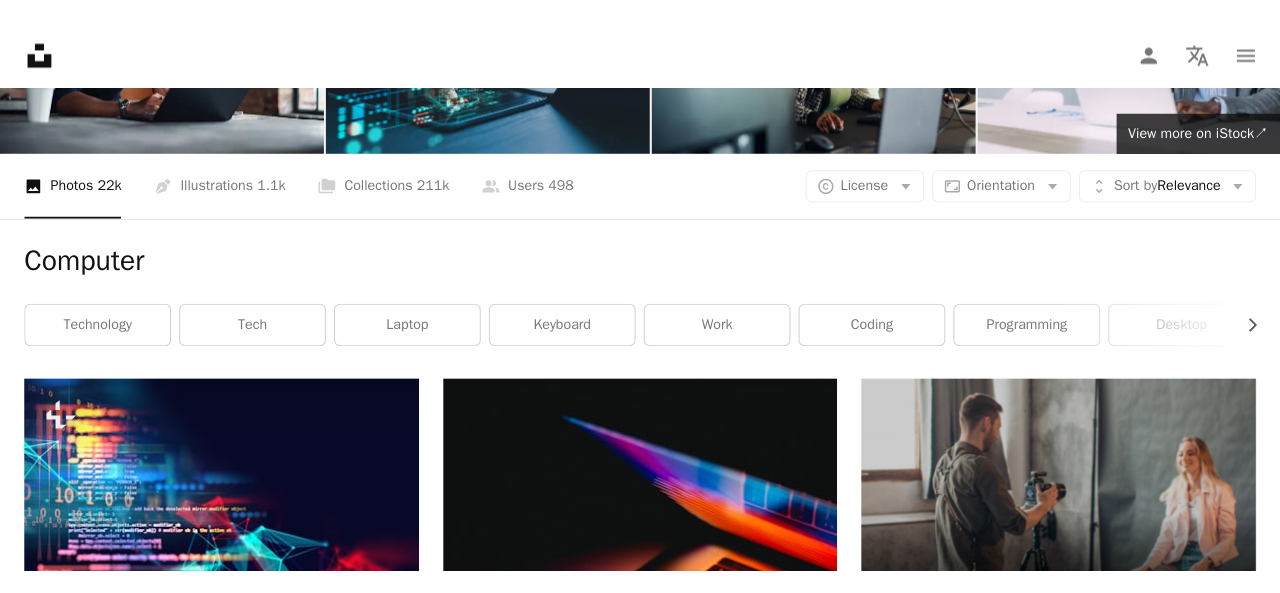 scroll, scrollTop: 1800, scrollLeft: 0, axis: vertical 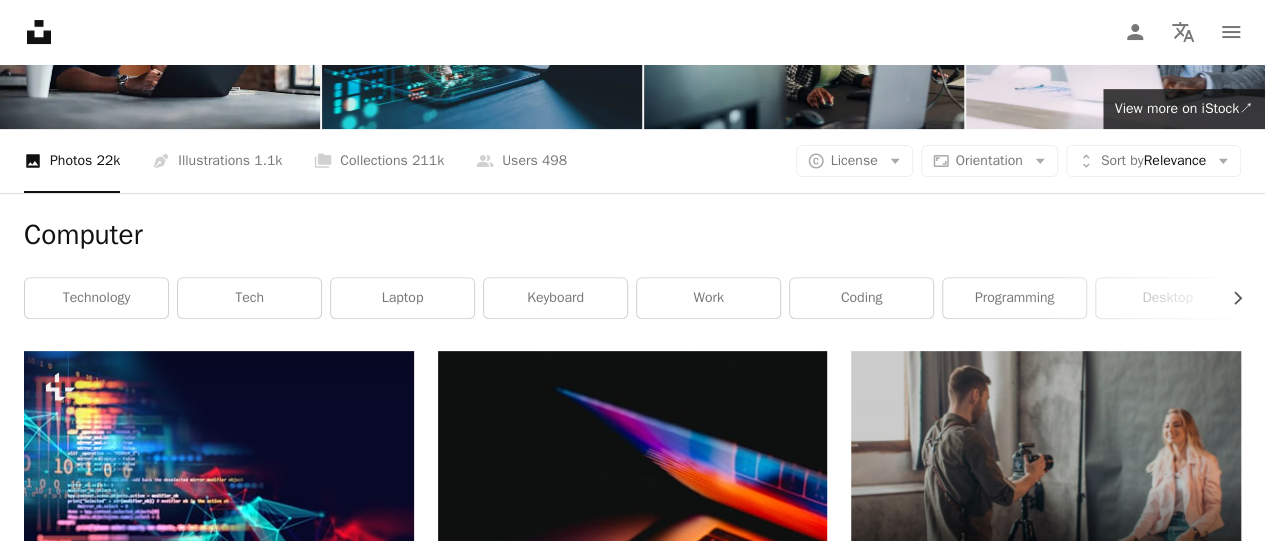 click at bounding box center (633, 1887) 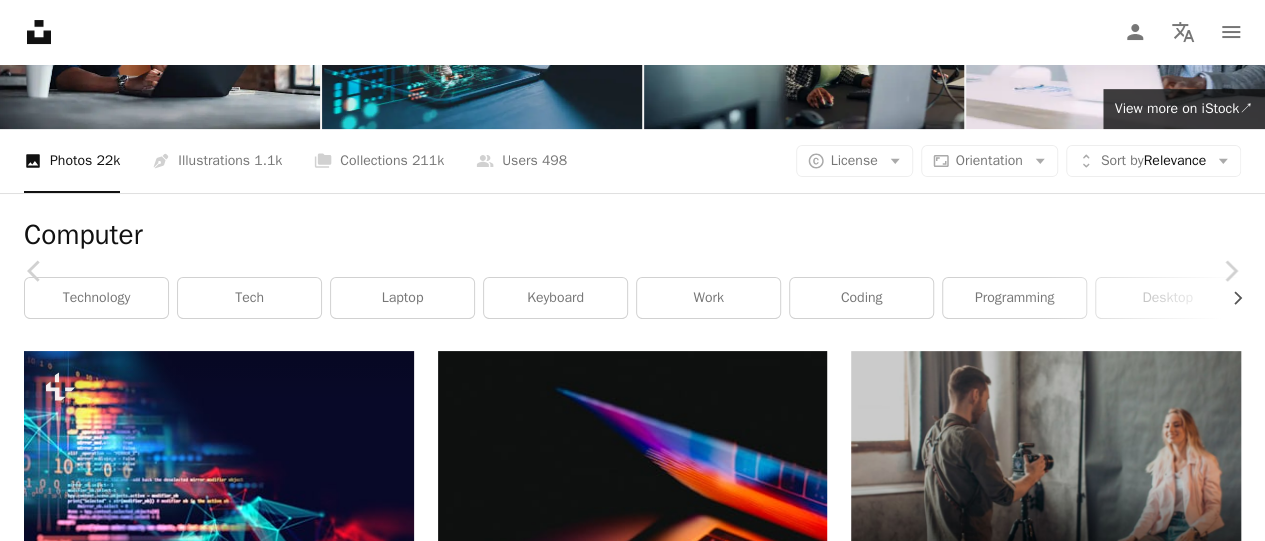 click on "Download free" at bounding box center [1066, 4148] 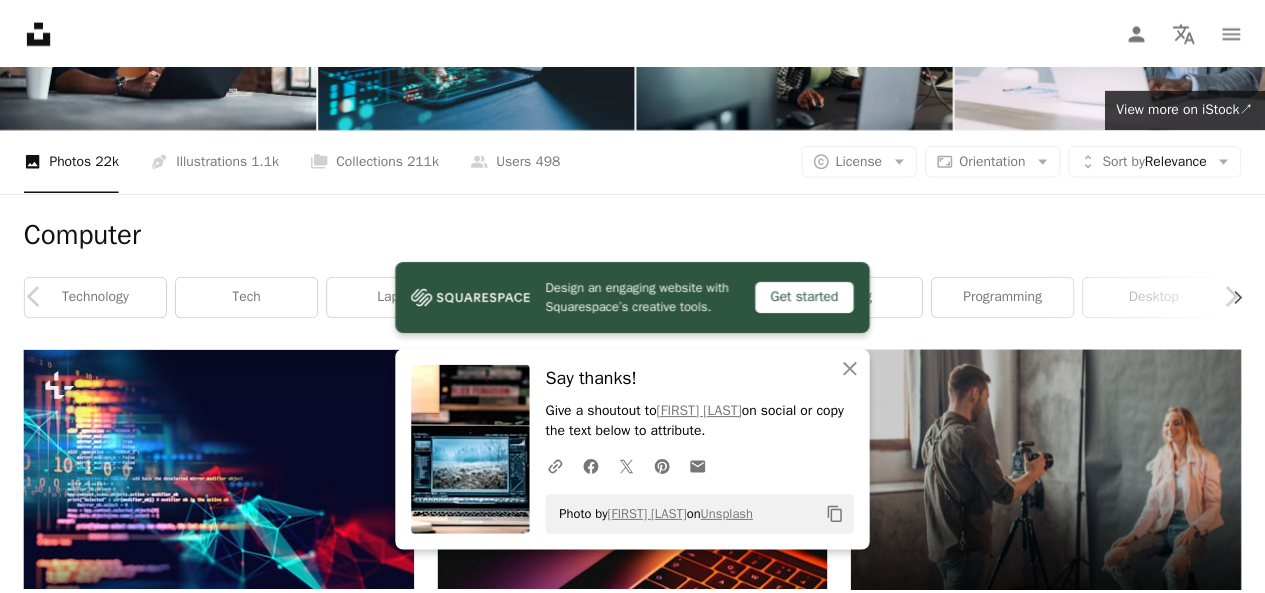 scroll, scrollTop: 500, scrollLeft: 0, axis: vertical 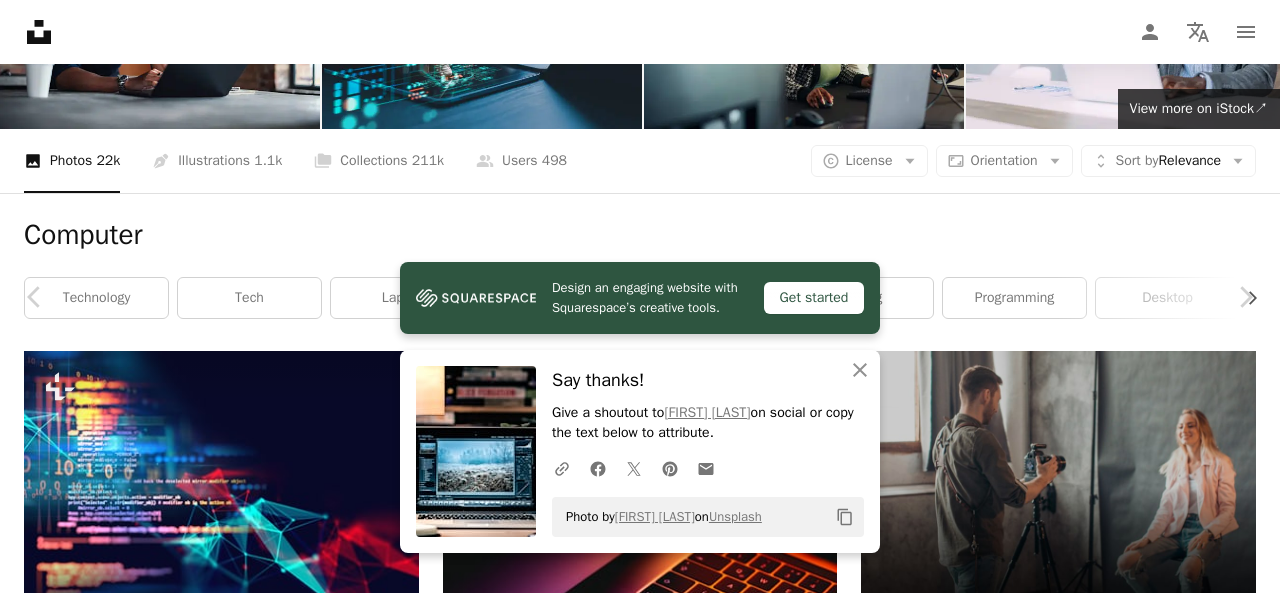 click on "An X shape Chevron left Chevron right Design an engaging website with Squarespace’s creative tools. Get started An X shape Close Say thanks! Give a shoutout to  [NAME]  on social or copy the text below to attribute. A URL sharing icon (chains) Facebook icon X (formerly Twitter) icon Pinterest icon An envelope Photo by  [NAME]  on  Unsplash
Copy content [NAME] Available for hire A checkmark inside of a circle A heart A plus sign Download free Chevron down Zoom in Views 54,407,240 Downloads 267,493 Featured in Photos ,  Business & Work A forward-right arrow Share Info icon Info More Actions Photo editing laptop A map marker [CITY], [COUNTRY] Calendar outlined Published on  [DATE] Safety Free to use under the  Unsplash License office technology computer laptop books plant phone study writing minimal desk smoke bookshelf smartphone notes notepad cigarettes lampshade homeoffice business Free pictures Browse premium related images on iStock  |  View more on iStock Nik" at bounding box center (640, 6716) 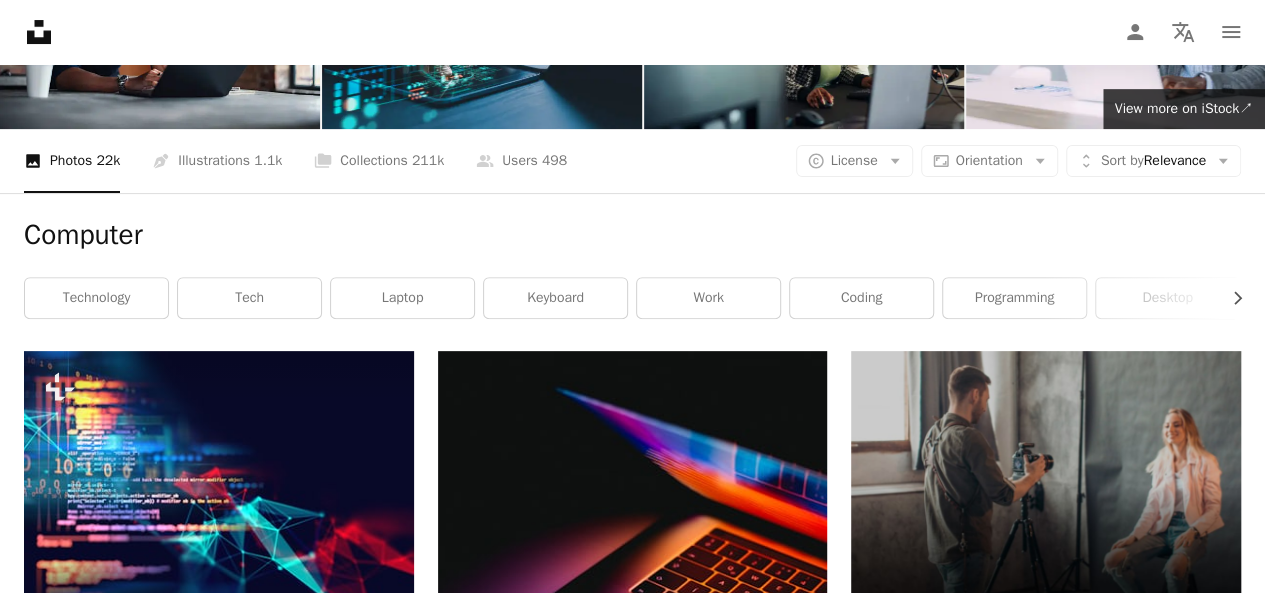 scroll, scrollTop: 2400, scrollLeft: 0, axis: vertical 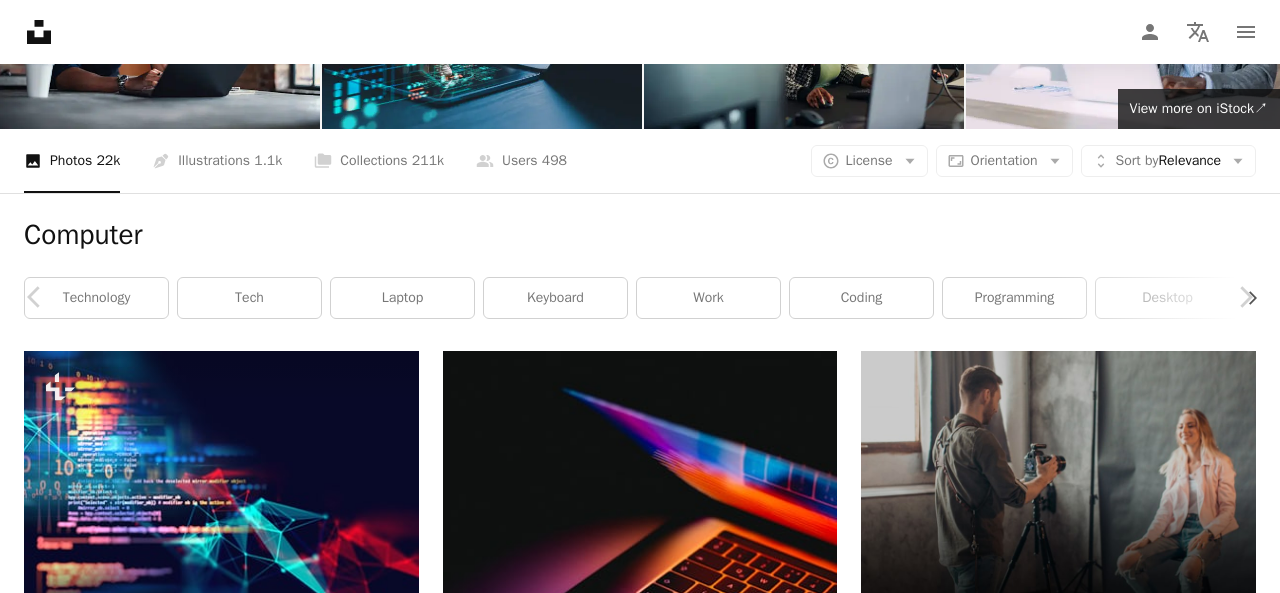 click on "Download free" at bounding box center (1081, 6467) 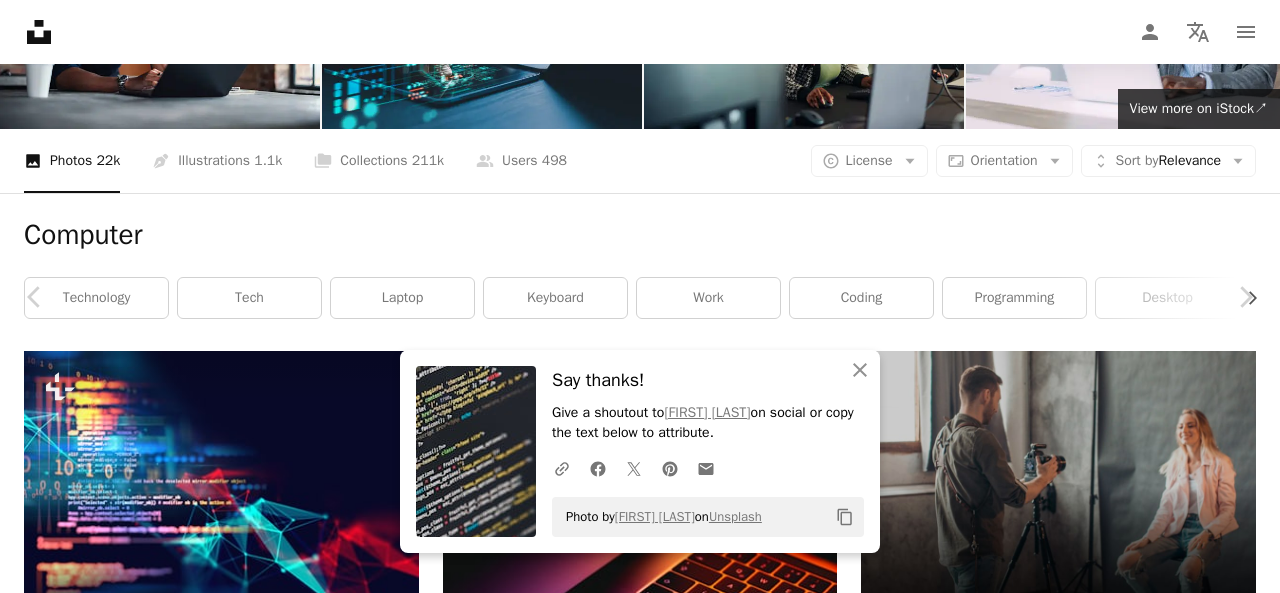 click on "Download free" at bounding box center (1081, 6467) 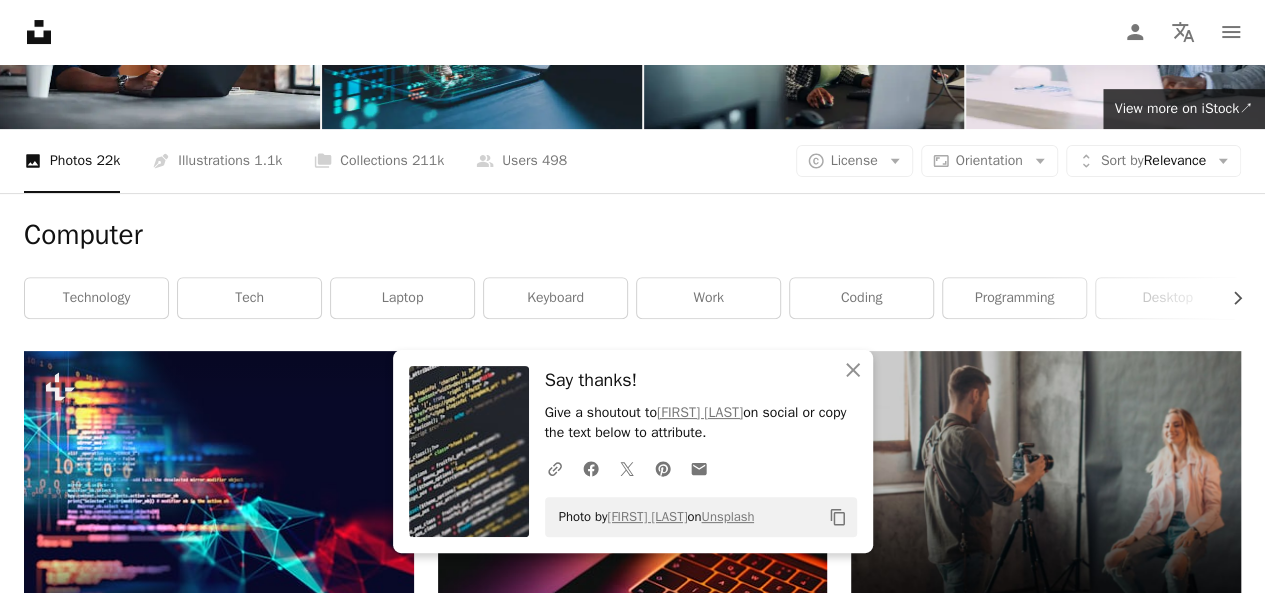 scroll, scrollTop: 2700, scrollLeft: 0, axis: vertical 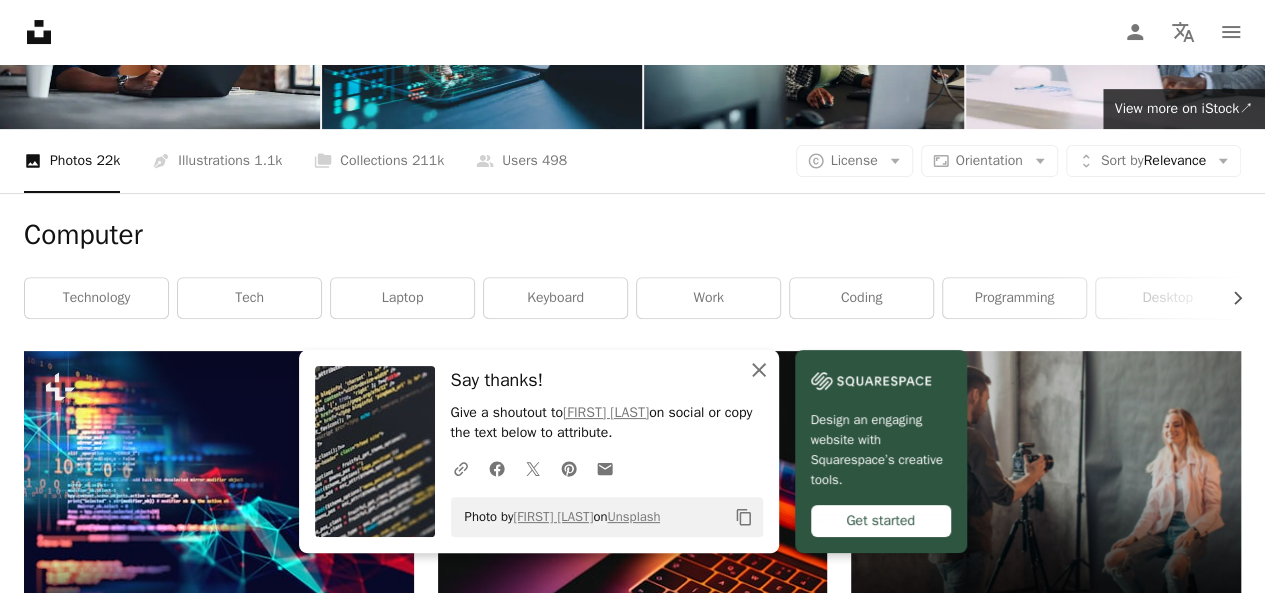 click 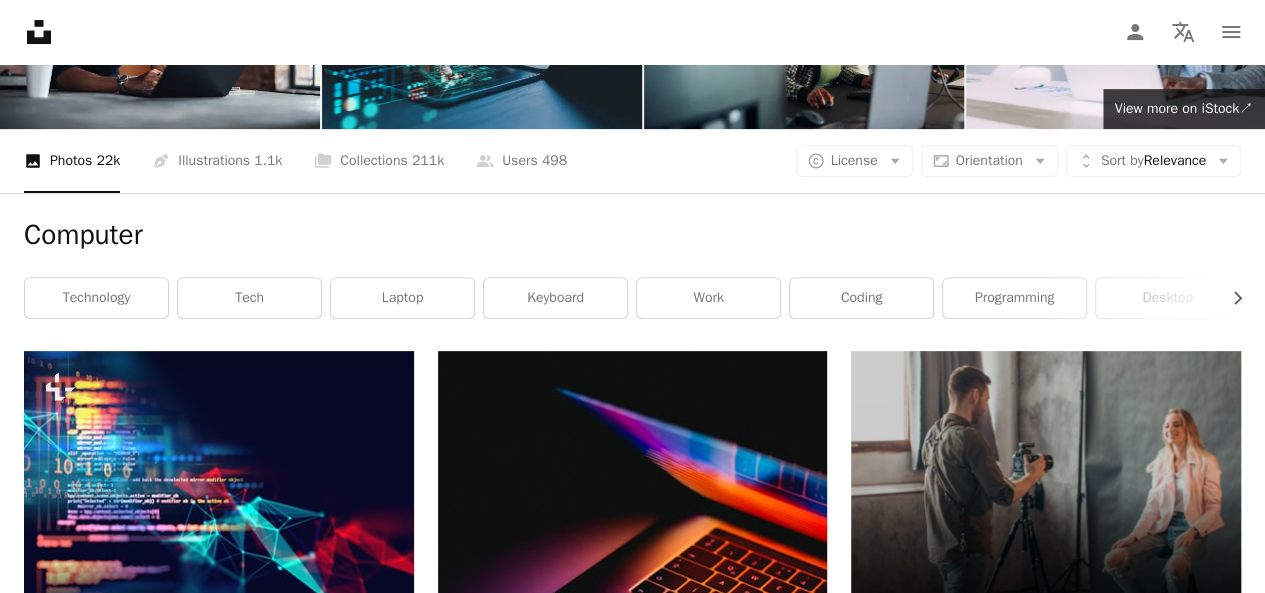 scroll, scrollTop: 0, scrollLeft: 0, axis: both 